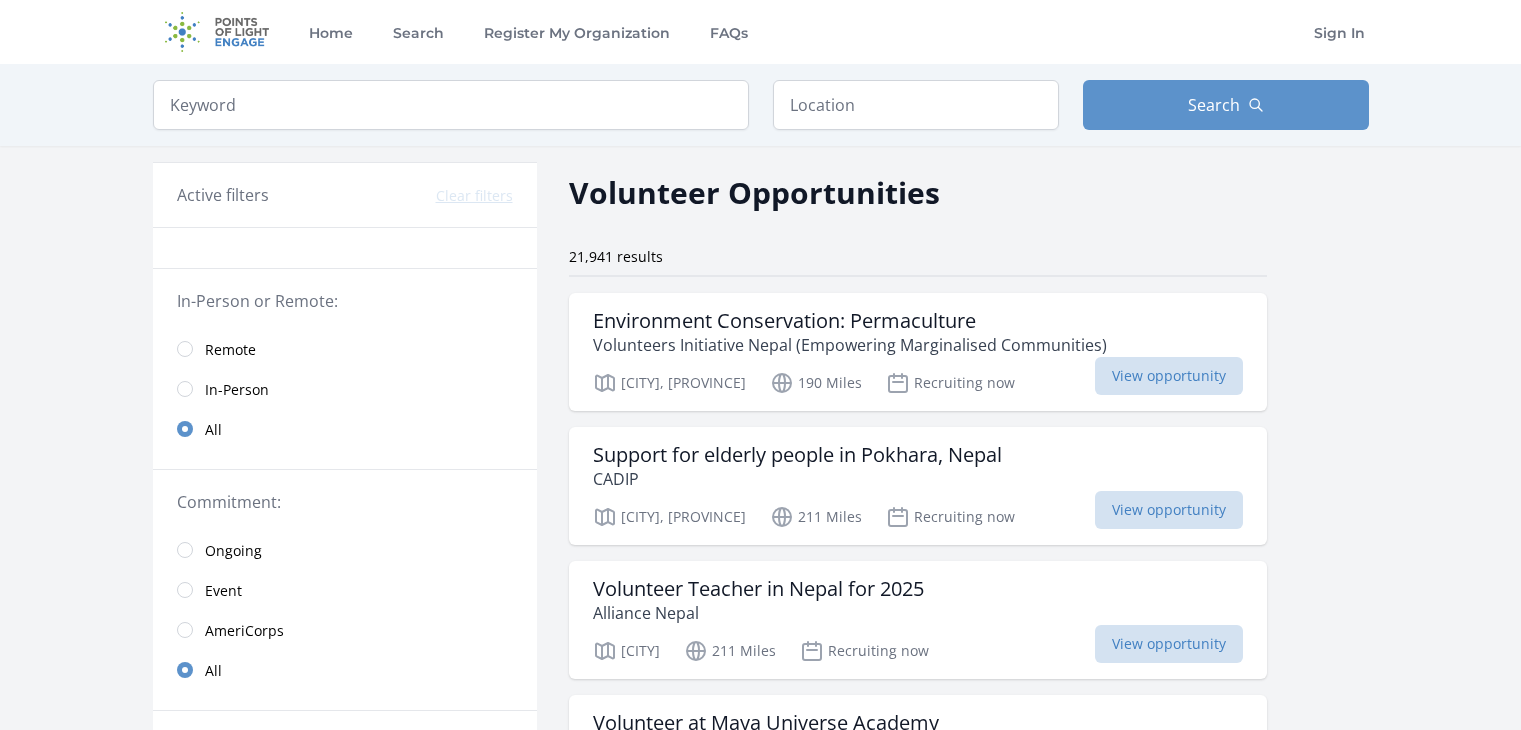 scroll, scrollTop: 0, scrollLeft: 0, axis: both 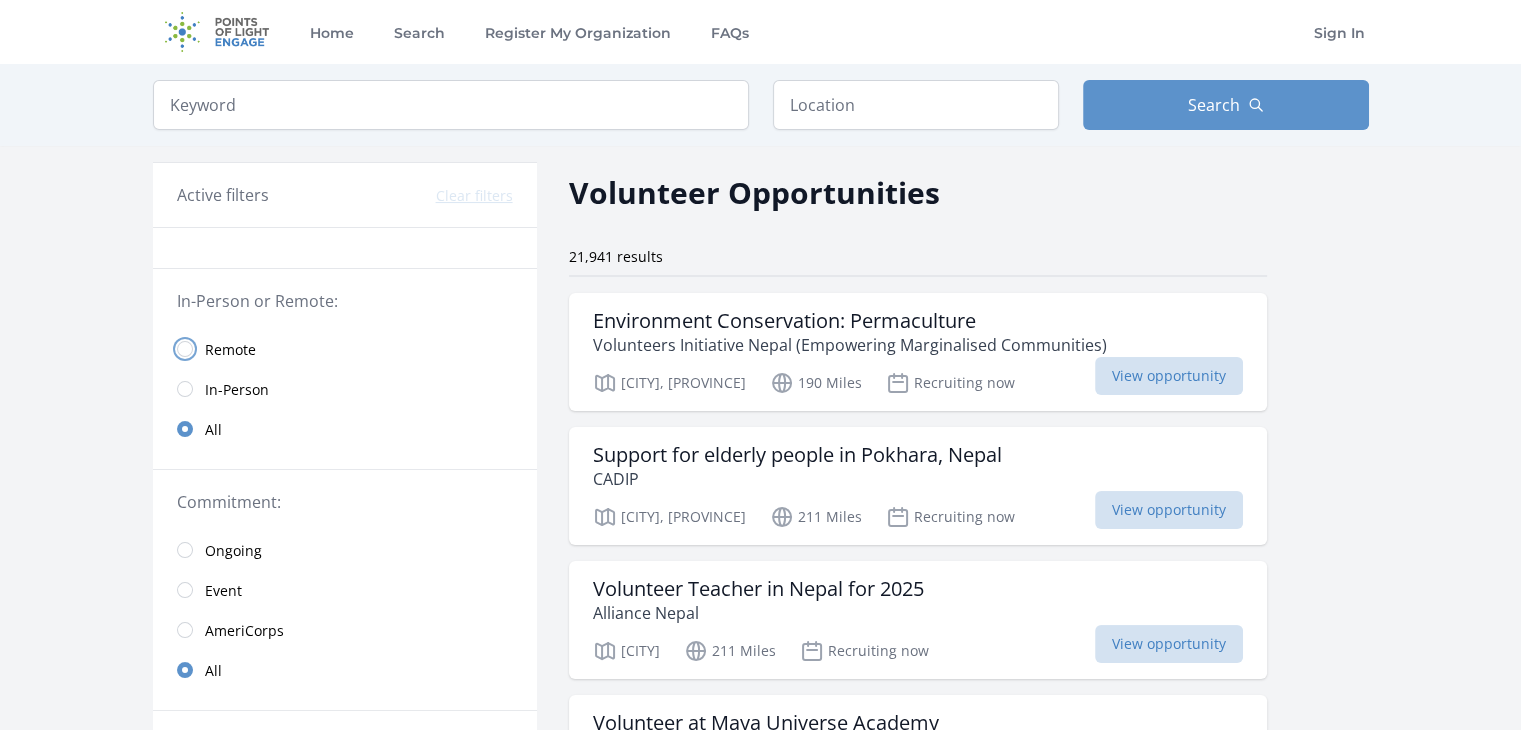 click at bounding box center (185, 349) 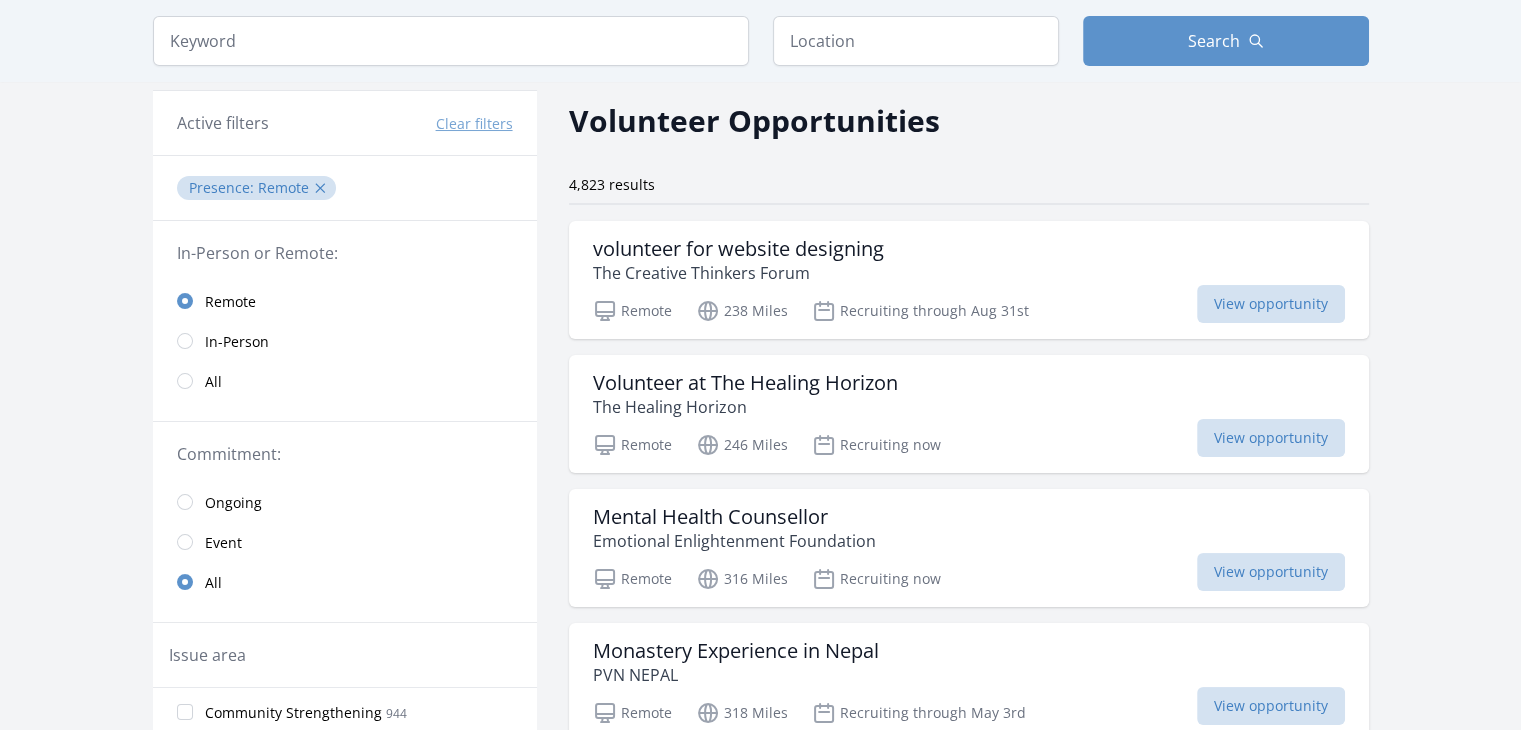scroll, scrollTop: 80, scrollLeft: 0, axis: vertical 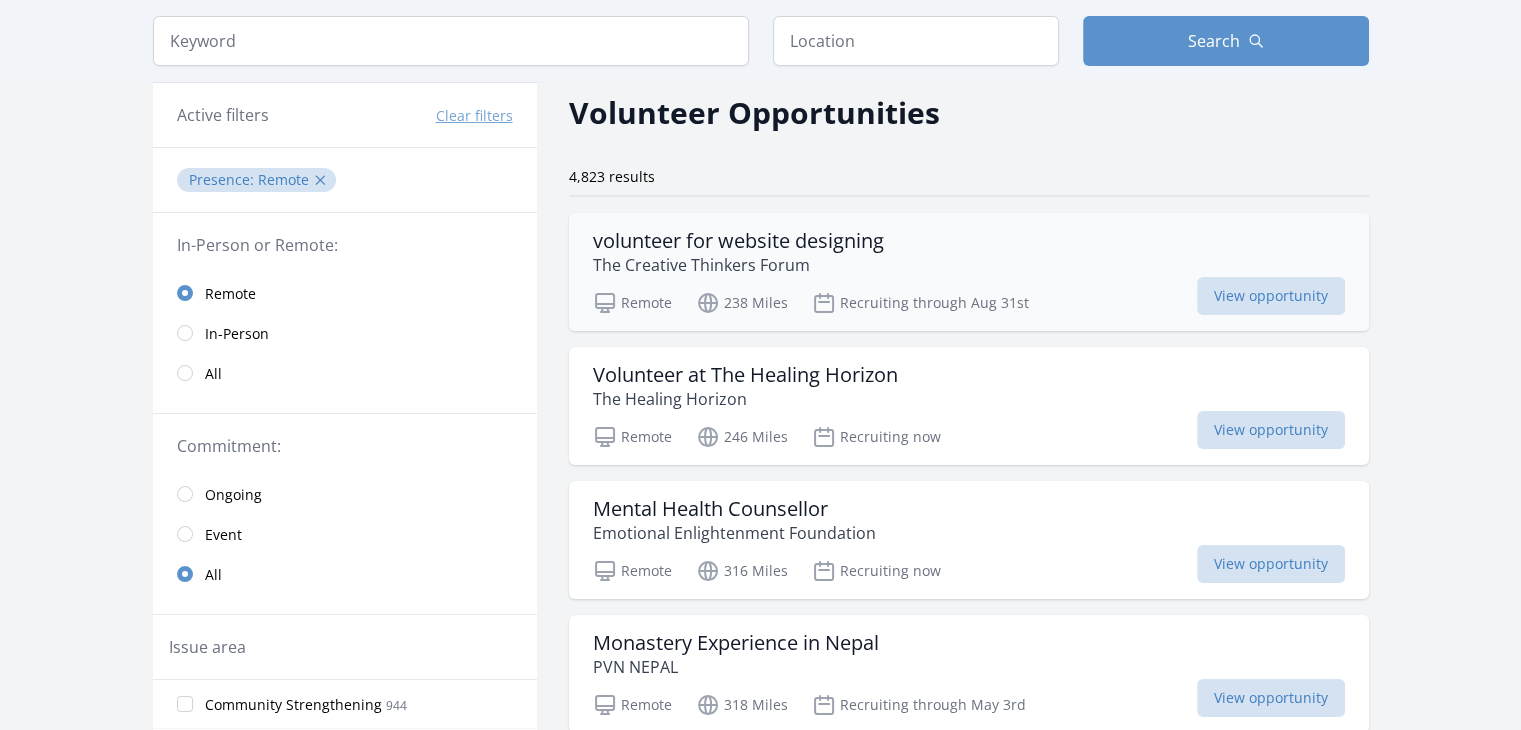 click on "volunteer for website designing" at bounding box center [738, 241] 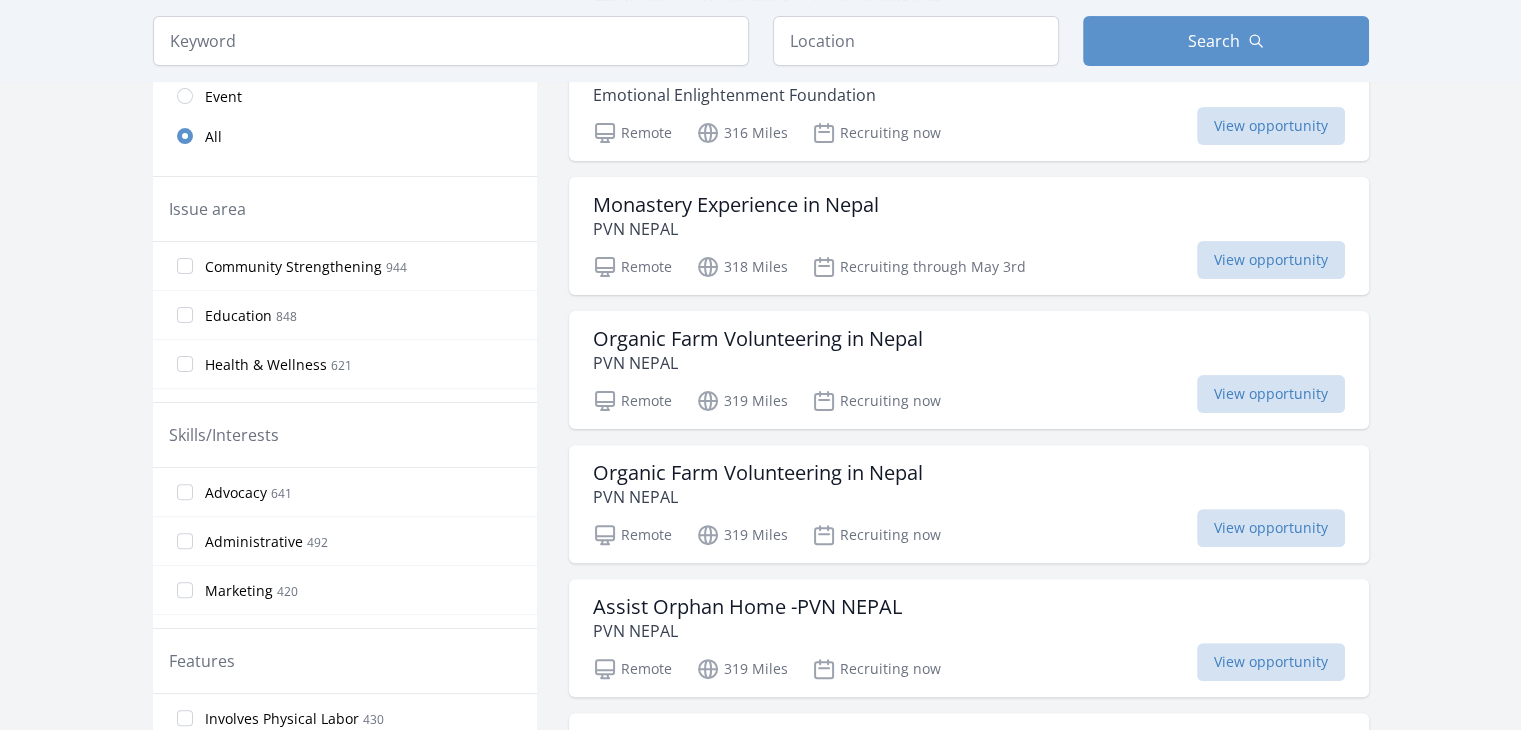 scroll, scrollTop: 520, scrollLeft: 0, axis: vertical 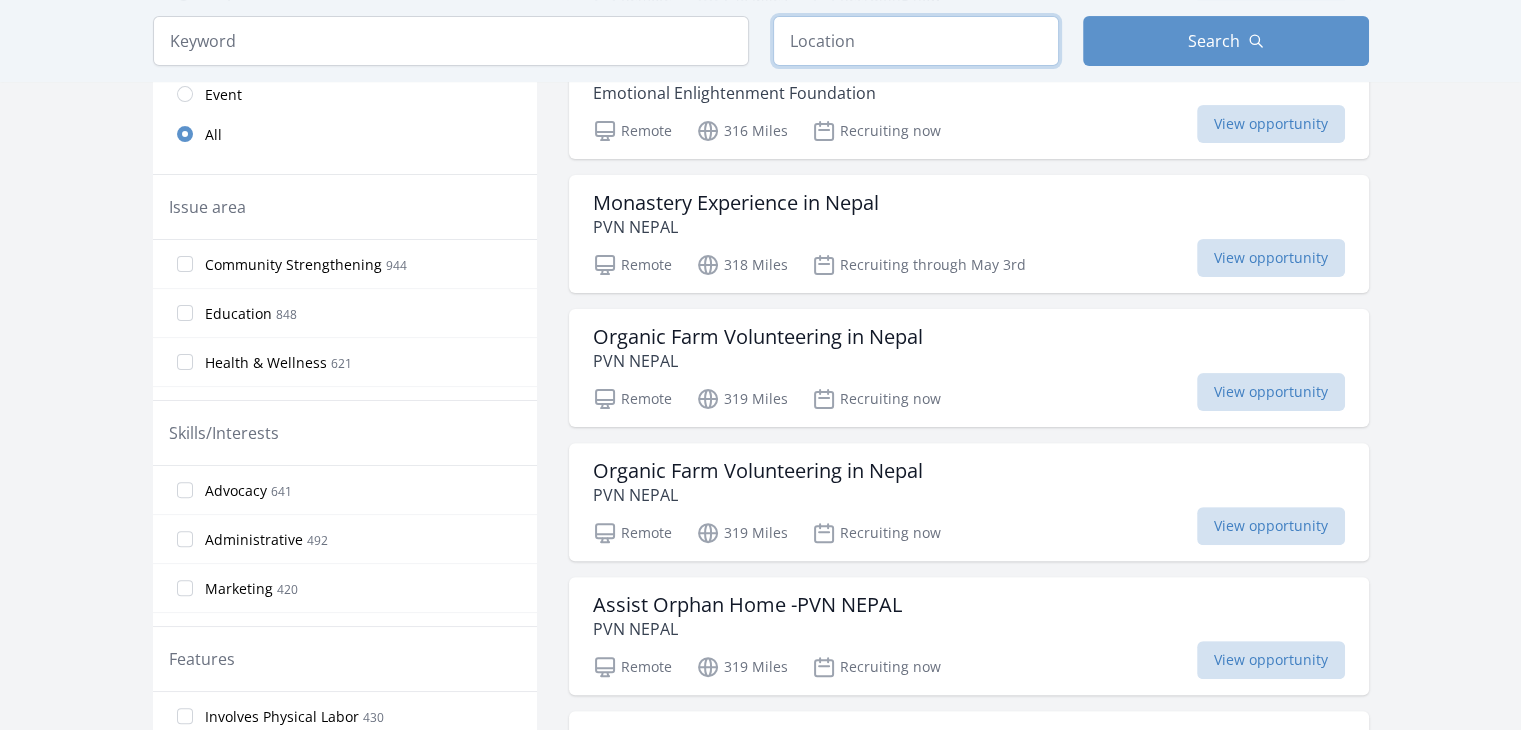 click at bounding box center [916, 41] 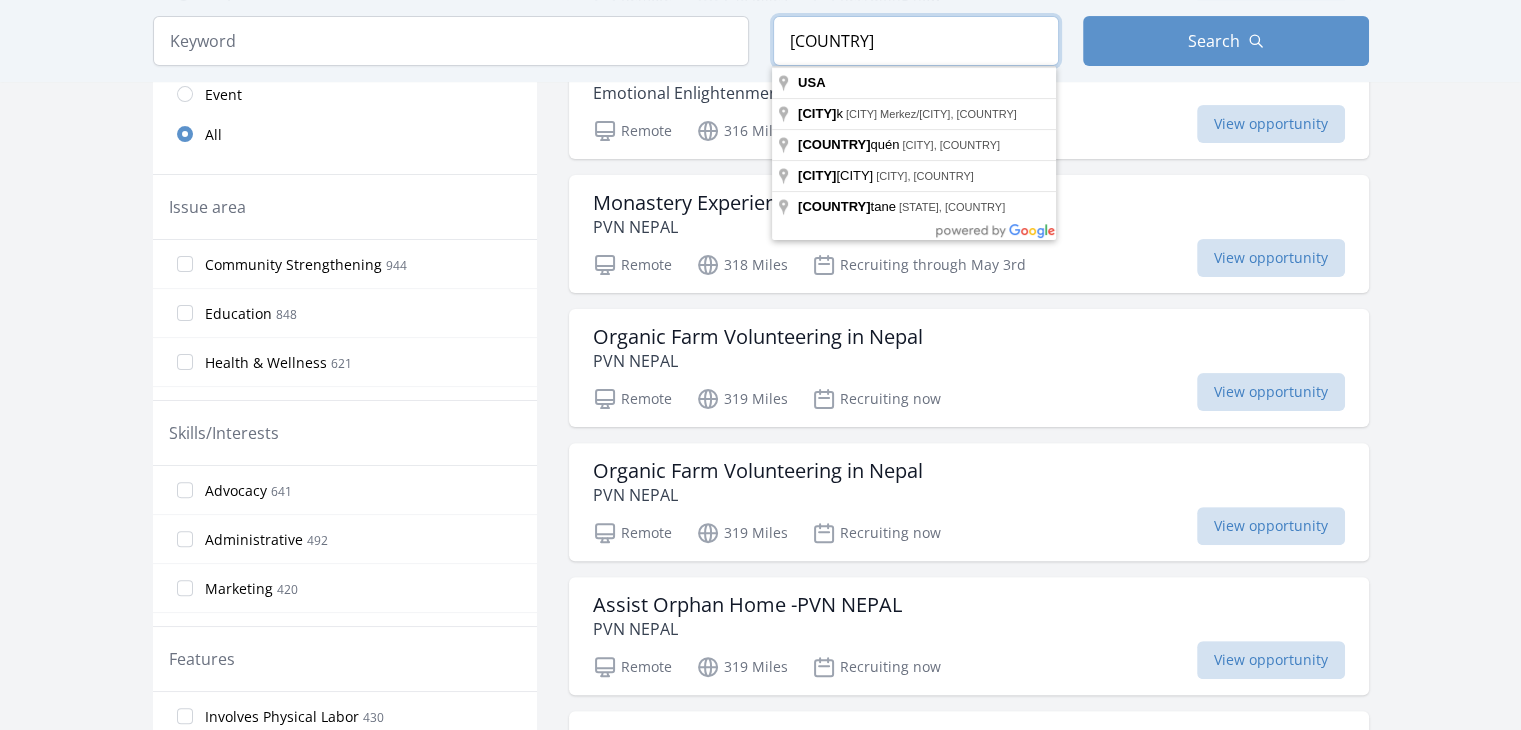 type on "usa" 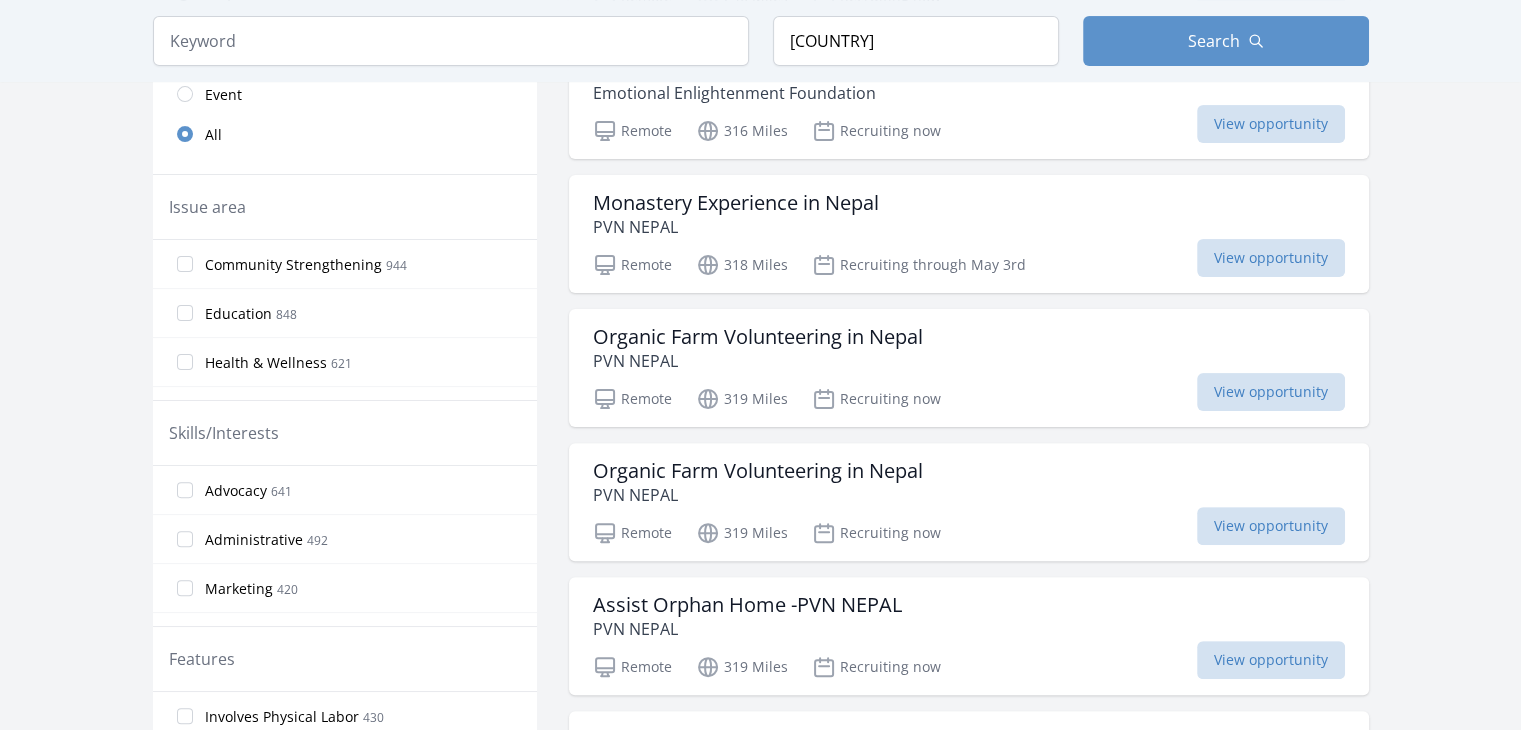 click on "Keyword
Location
usa
Search
Active filters
Clear filters
Presence : ✕" at bounding box center (760, 1058) 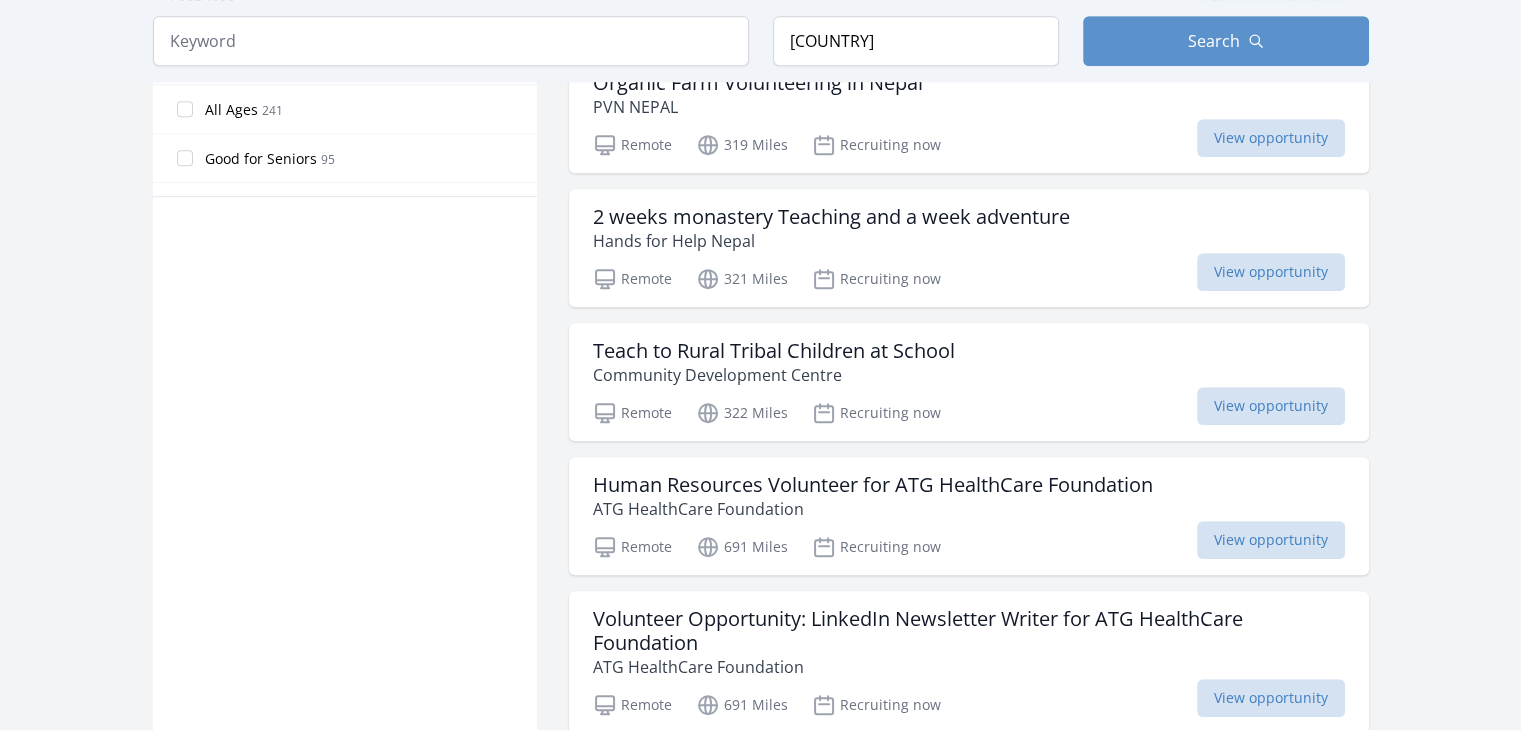 scroll, scrollTop: 1188, scrollLeft: 0, axis: vertical 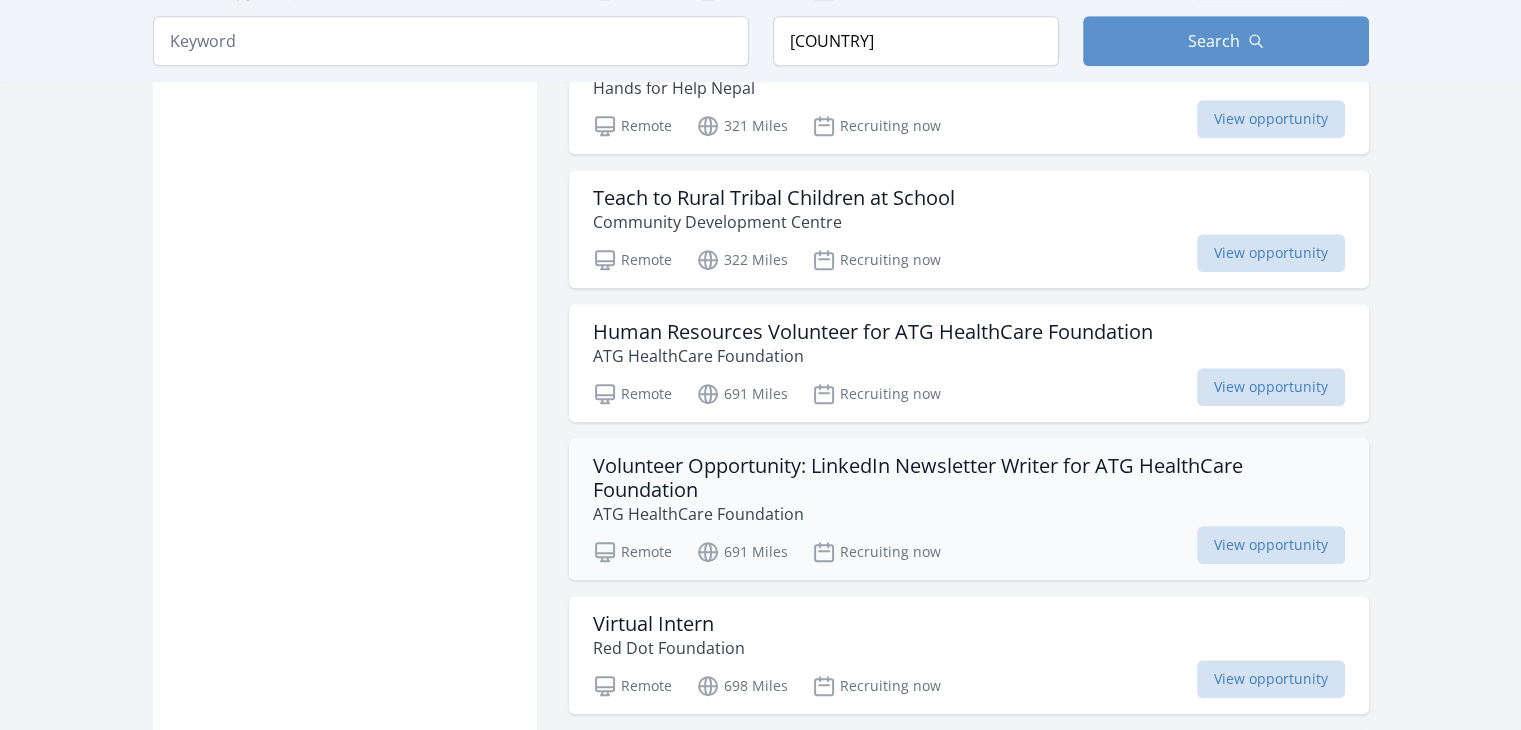click on "Volunteer Opportunity: LinkedIn Newsletter Writer for ATG HealthCare Foundation" at bounding box center (969, 478) 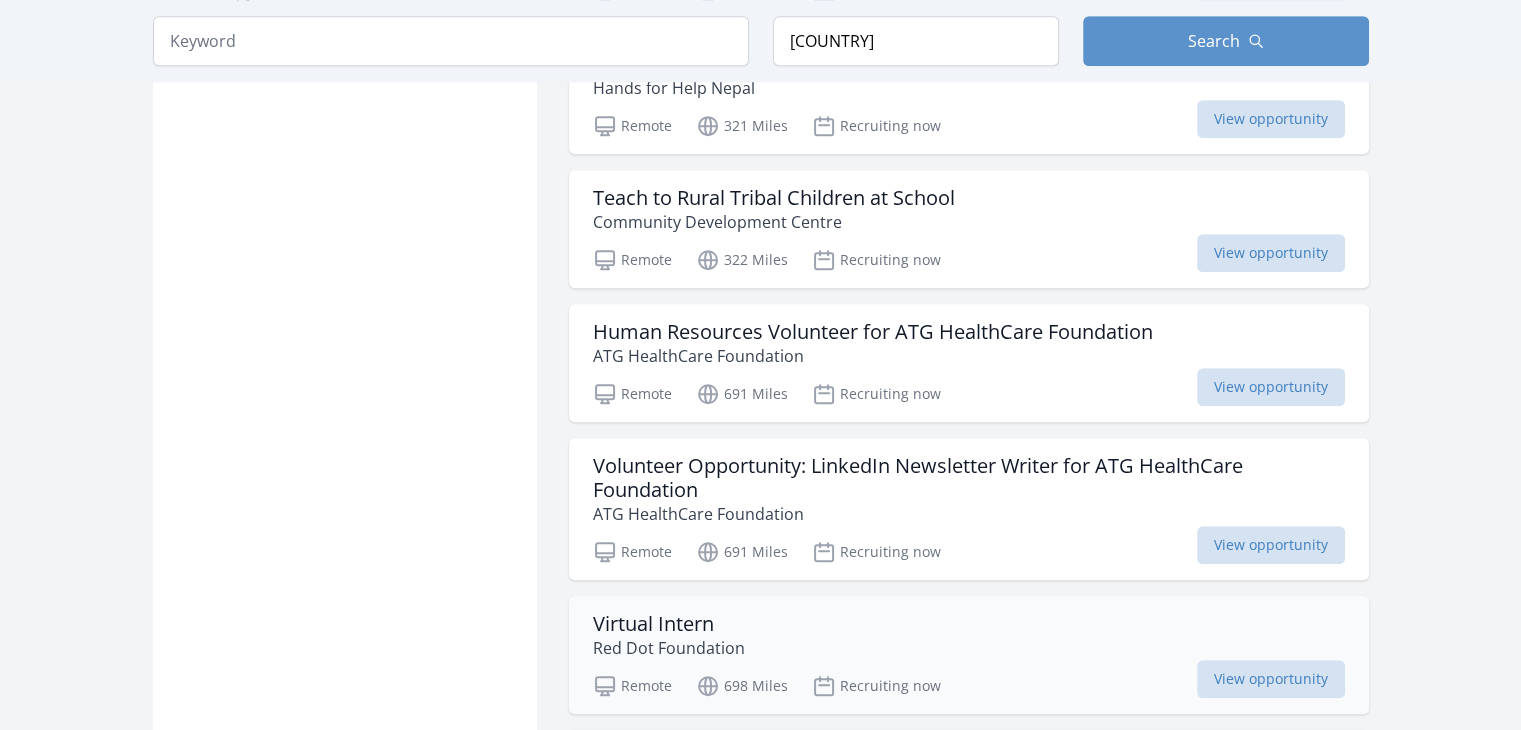 click on "Virtual Intern
Red Dot Foundation" at bounding box center (969, 636) 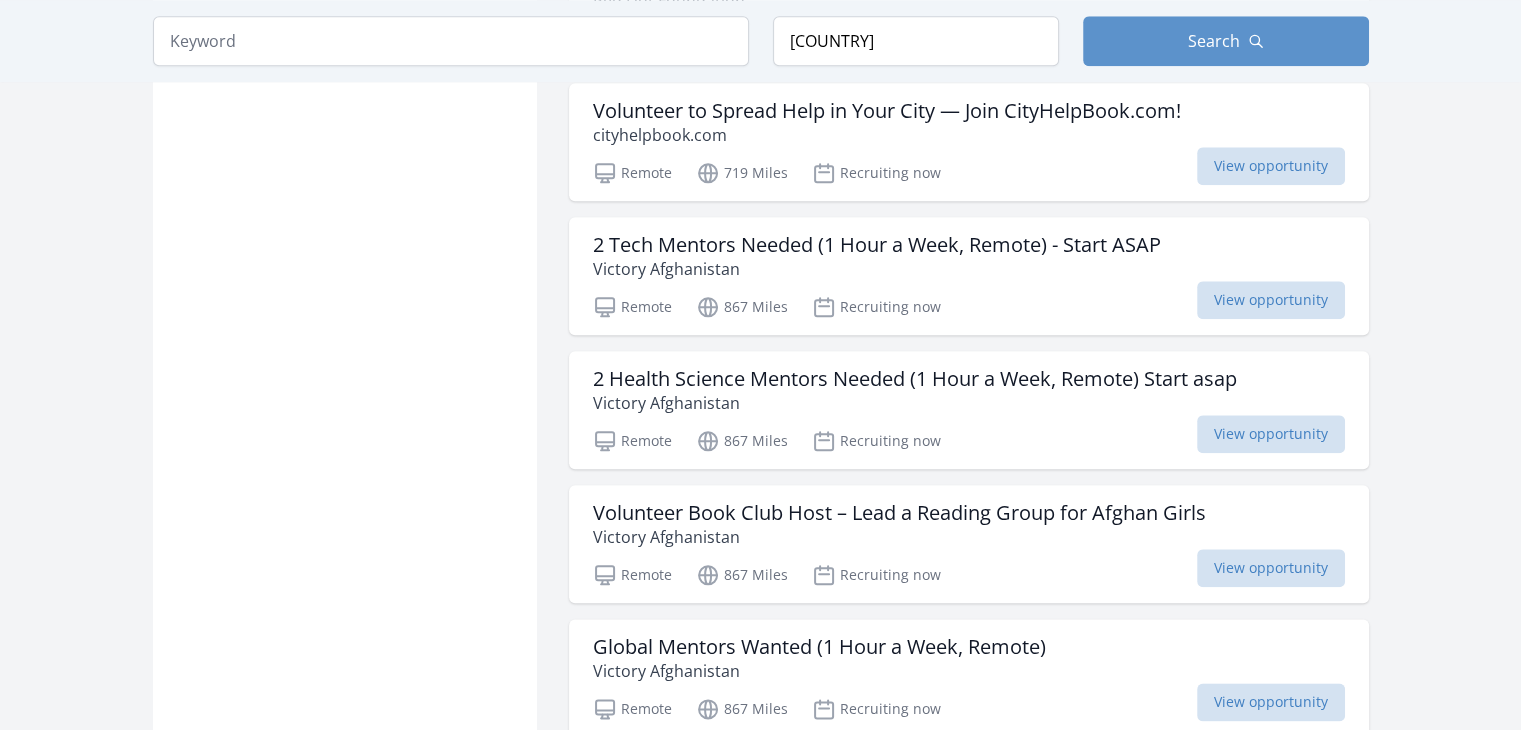 scroll, scrollTop: 2249, scrollLeft: 0, axis: vertical 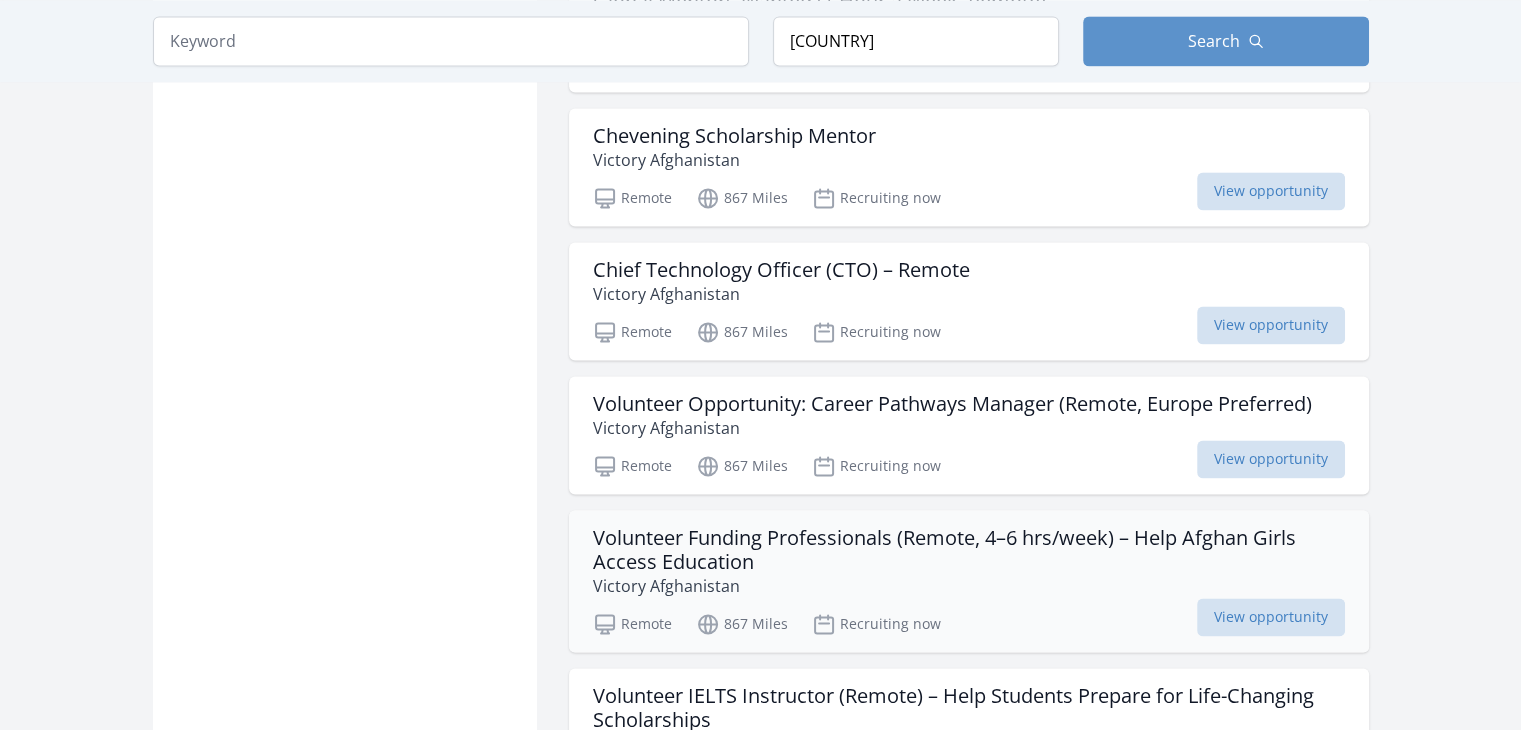 click on "Volunteer Funding Professionals (Remote, 4–6 hrs/week) – Help Afghan Girls Access Education" at bounding box center [969, 550] 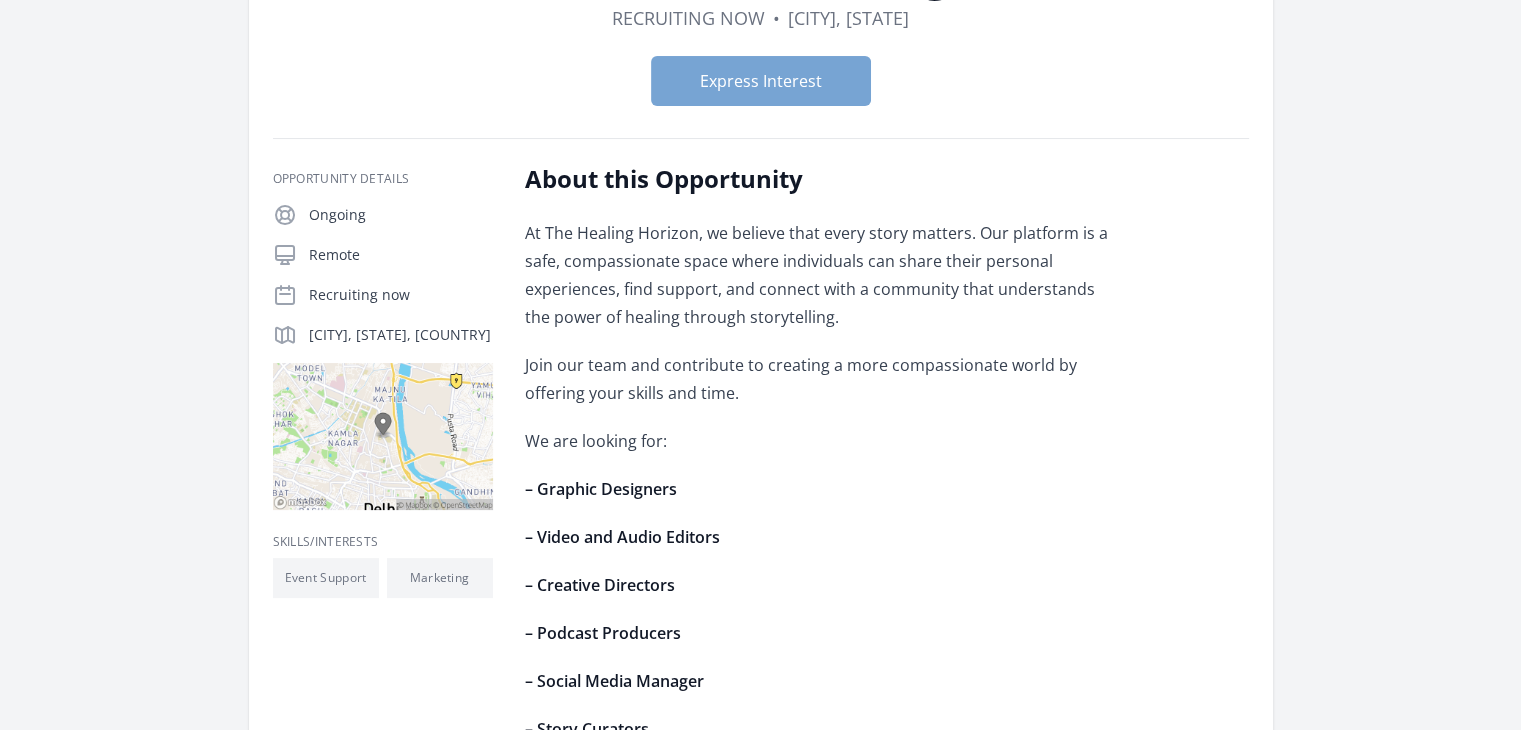 scroll, scrollTop: 160, scrollLeft: 0, axis: vertical 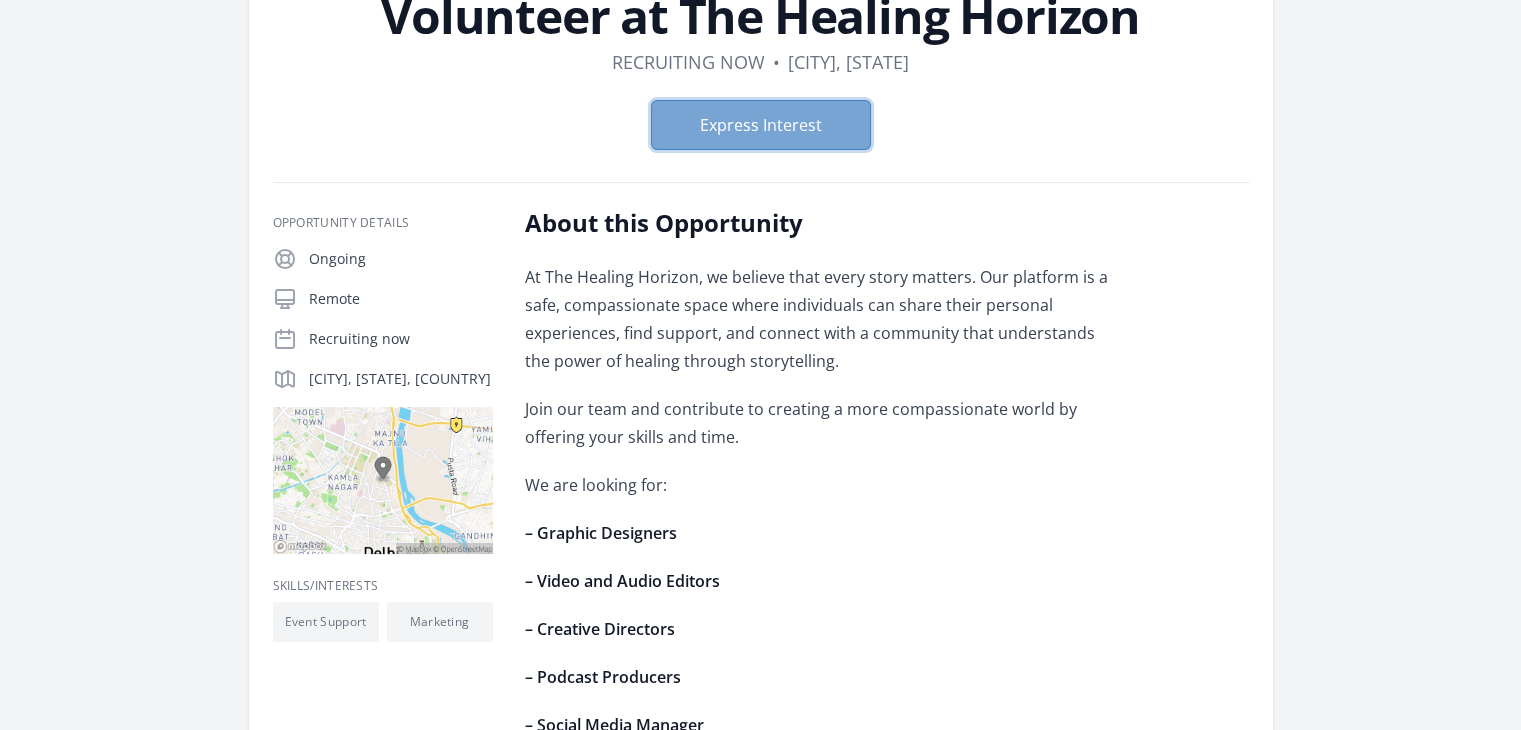 click on "Express Interest" at bounding box center [761, 125] 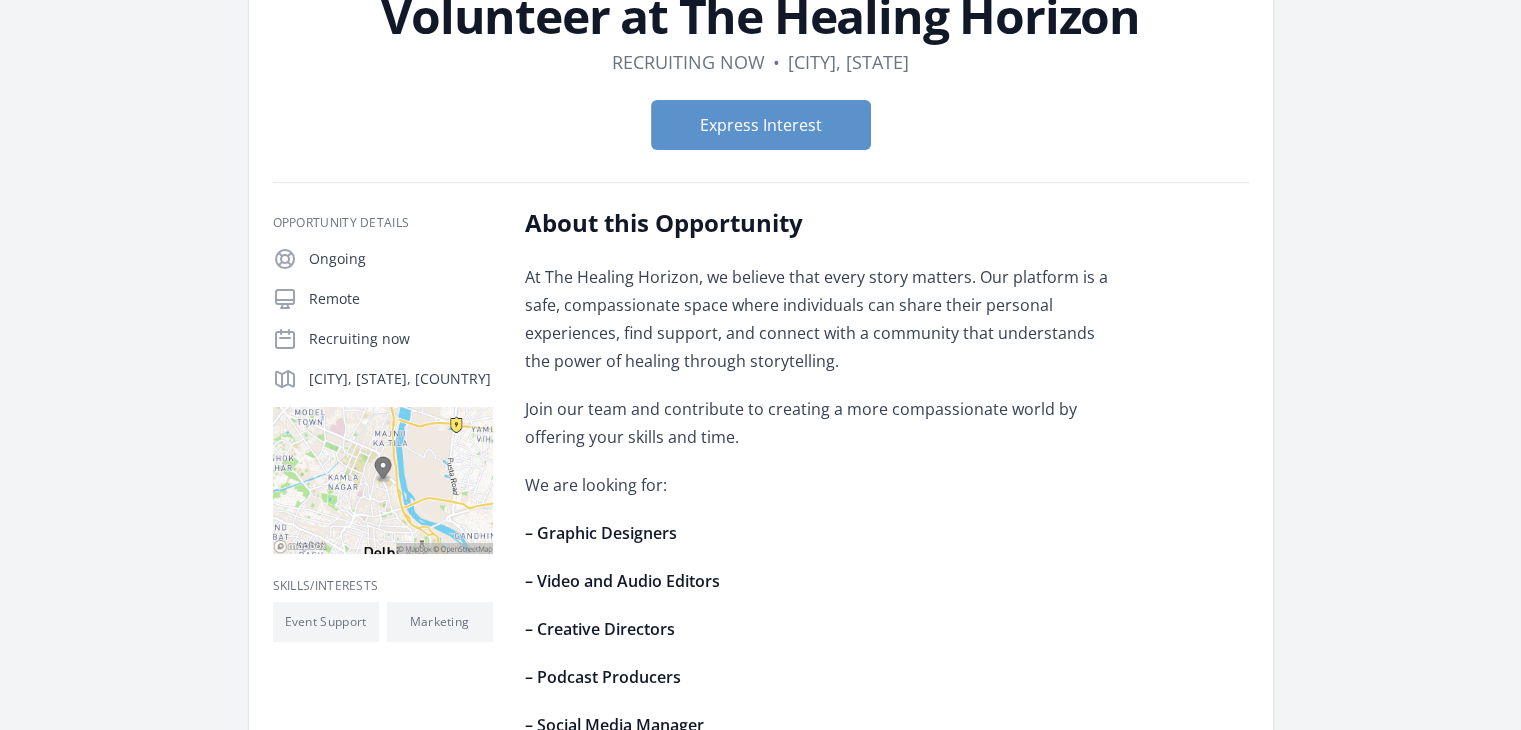 click on "Organization
The Healing Horizon
Volunteer at The Healing Horizon
Duration
Recruiting now
•
Location
Delhi, DL
Express Interest" at bounding box center [760, 638] 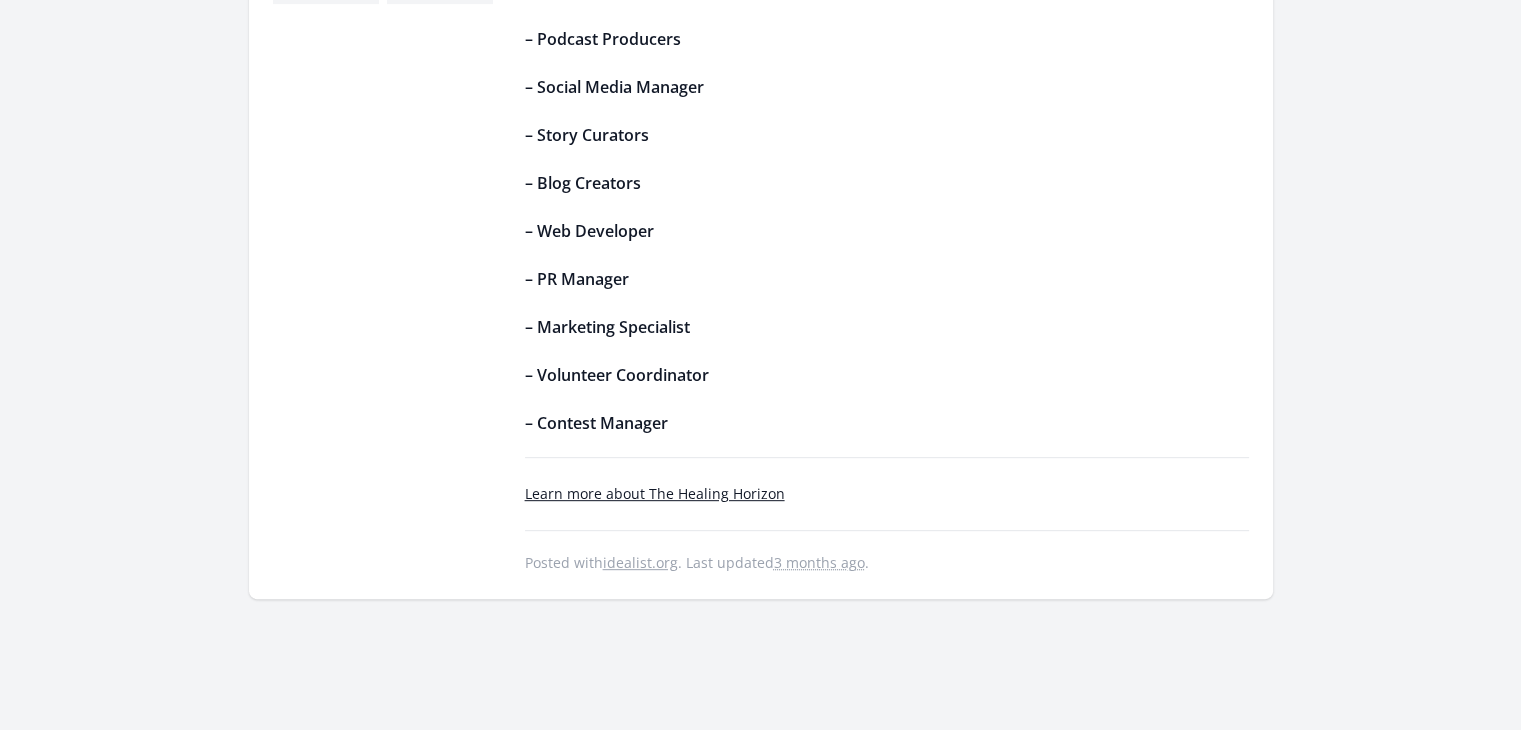scroll, scrollTop: 1147, scrollLeft: 0, axis: vertical 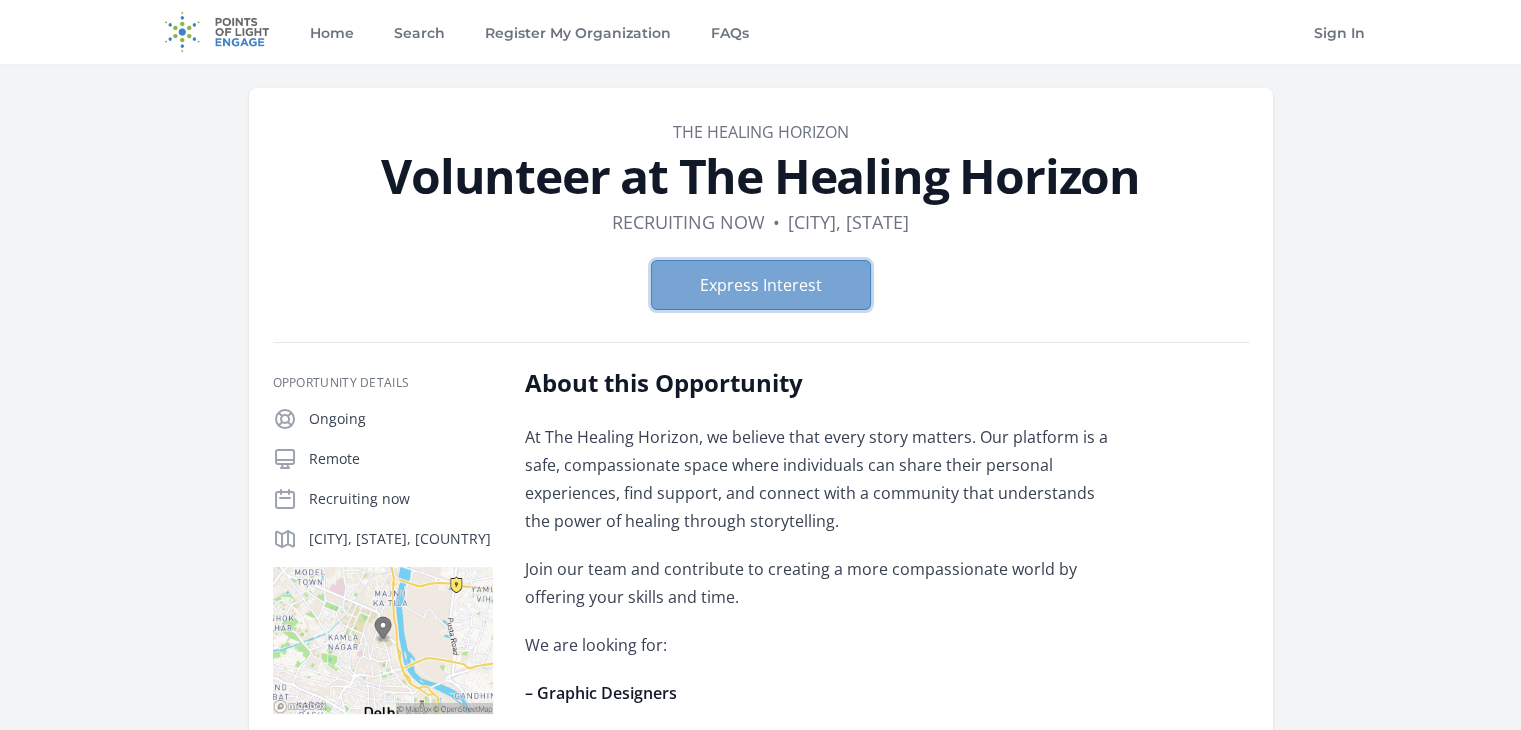 click on "Express Interest" at bounding box center (761, 285) 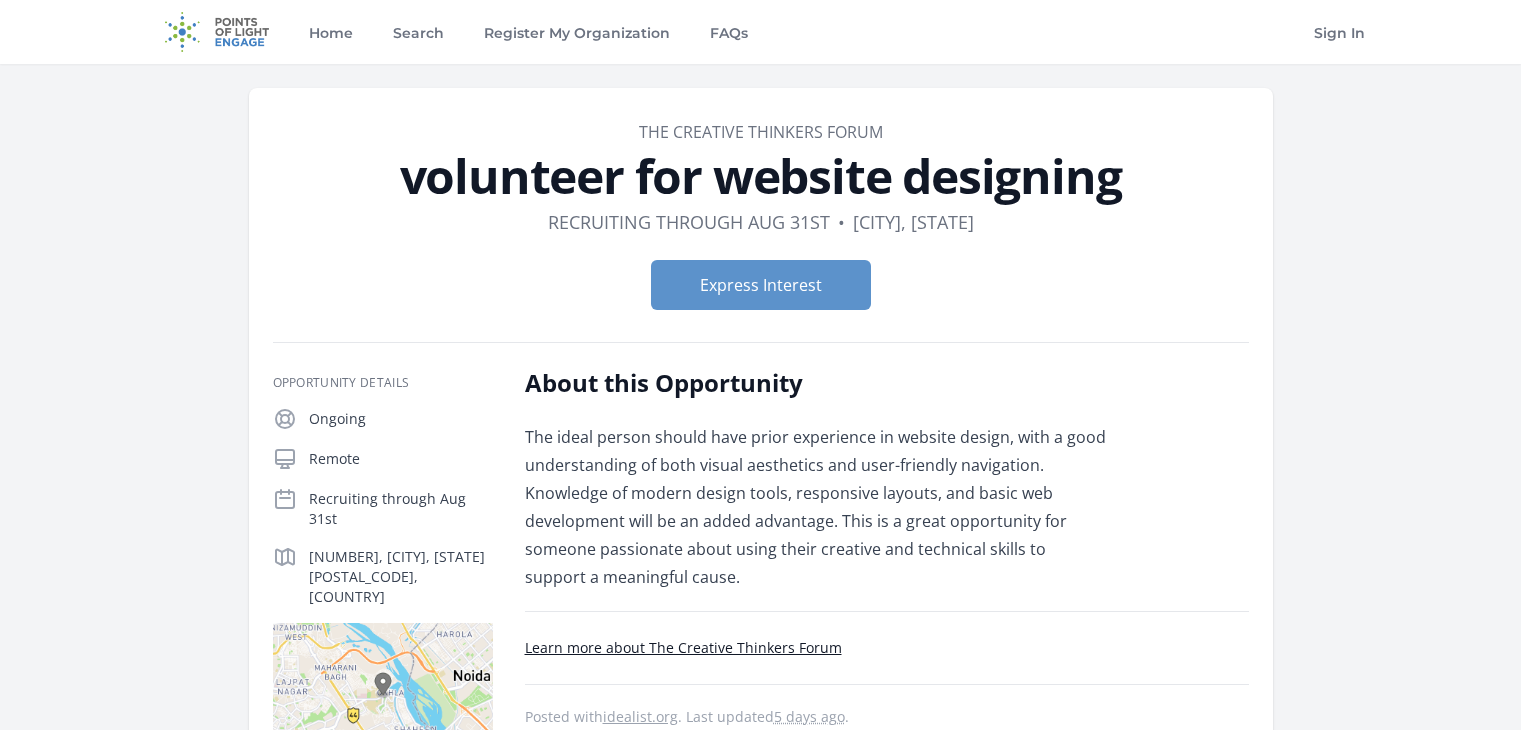 scroll, scrollTop: 0, scrollLeft: 0, axis: both 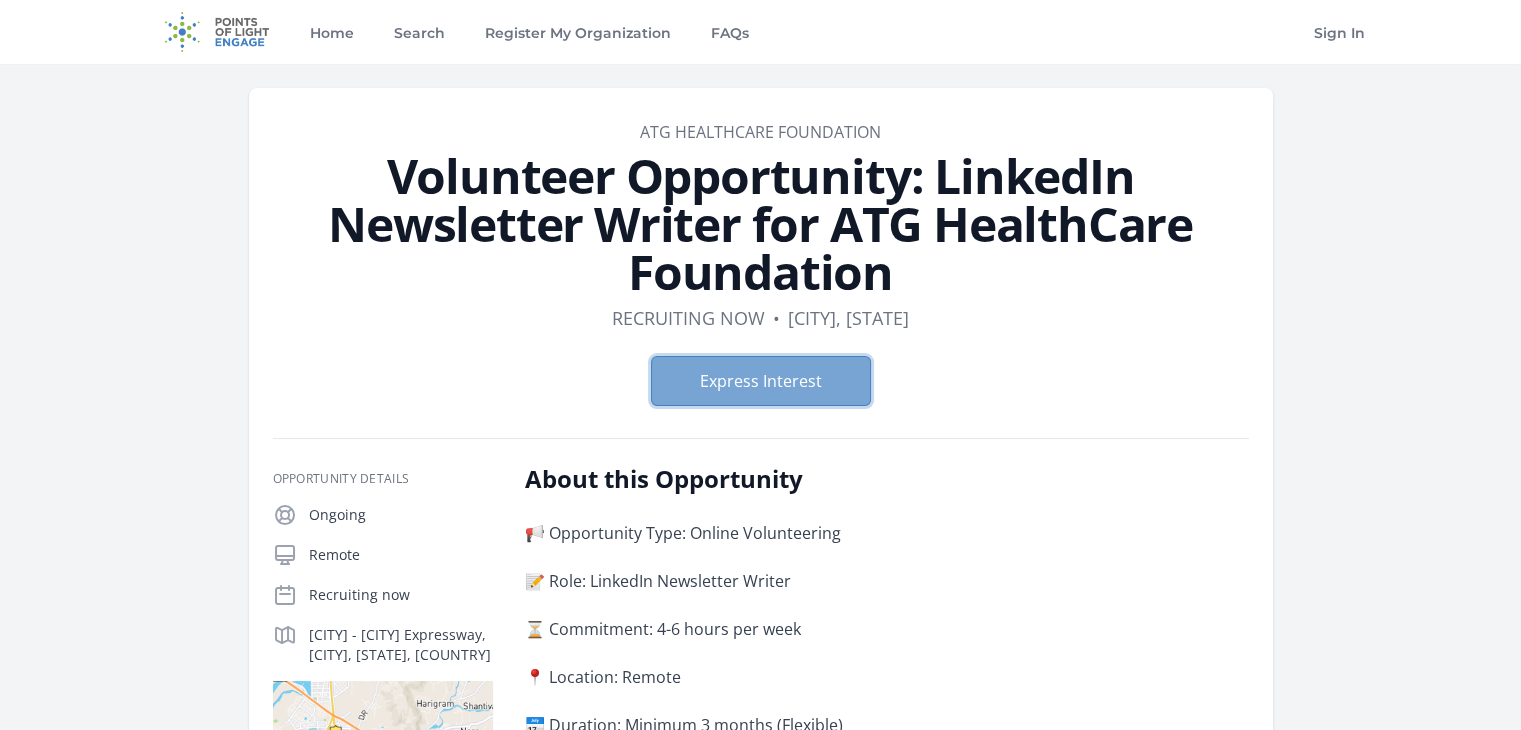 click on "Express Interest" at bounding box center (761, 381) 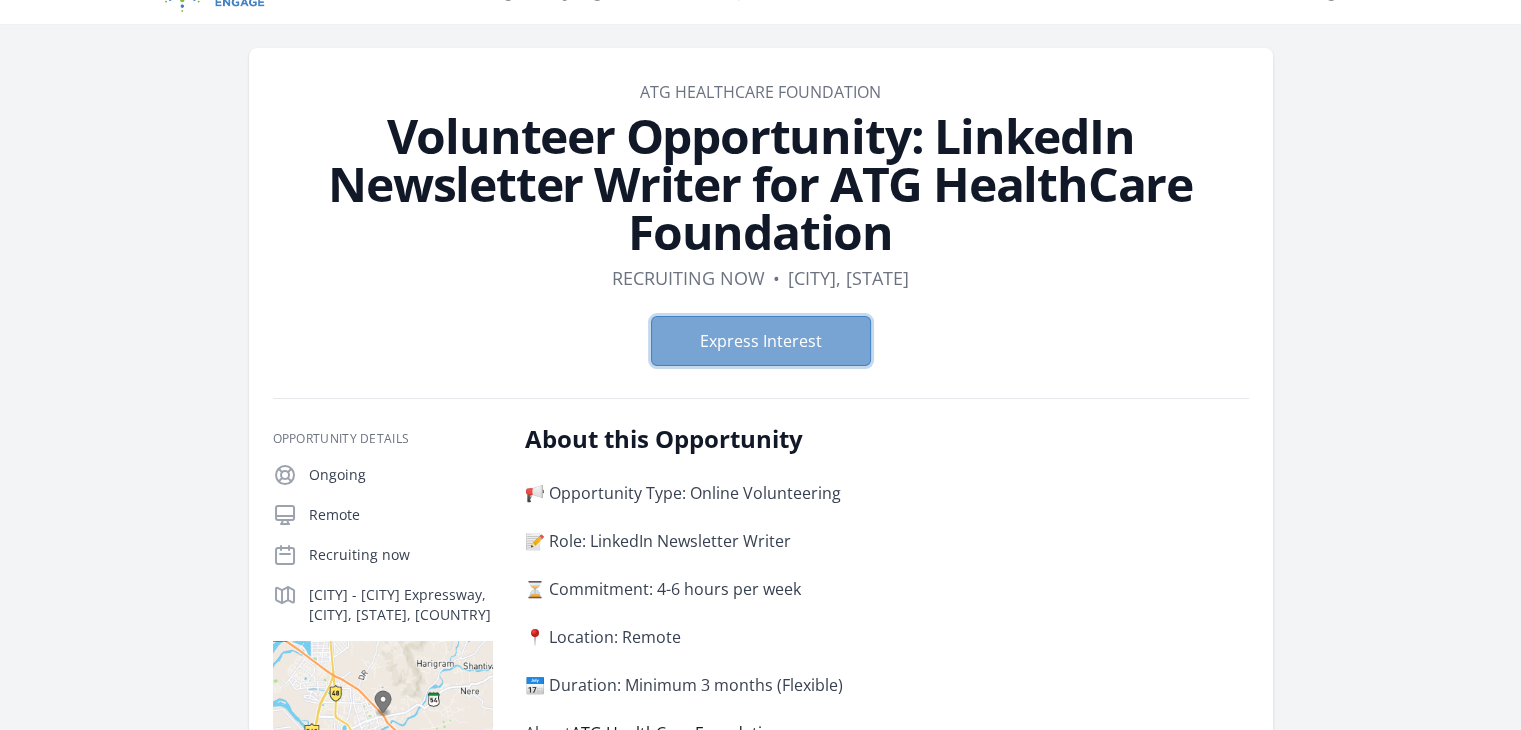 scroll, scrollTop: 0, scrollLeft: 0, axis: both 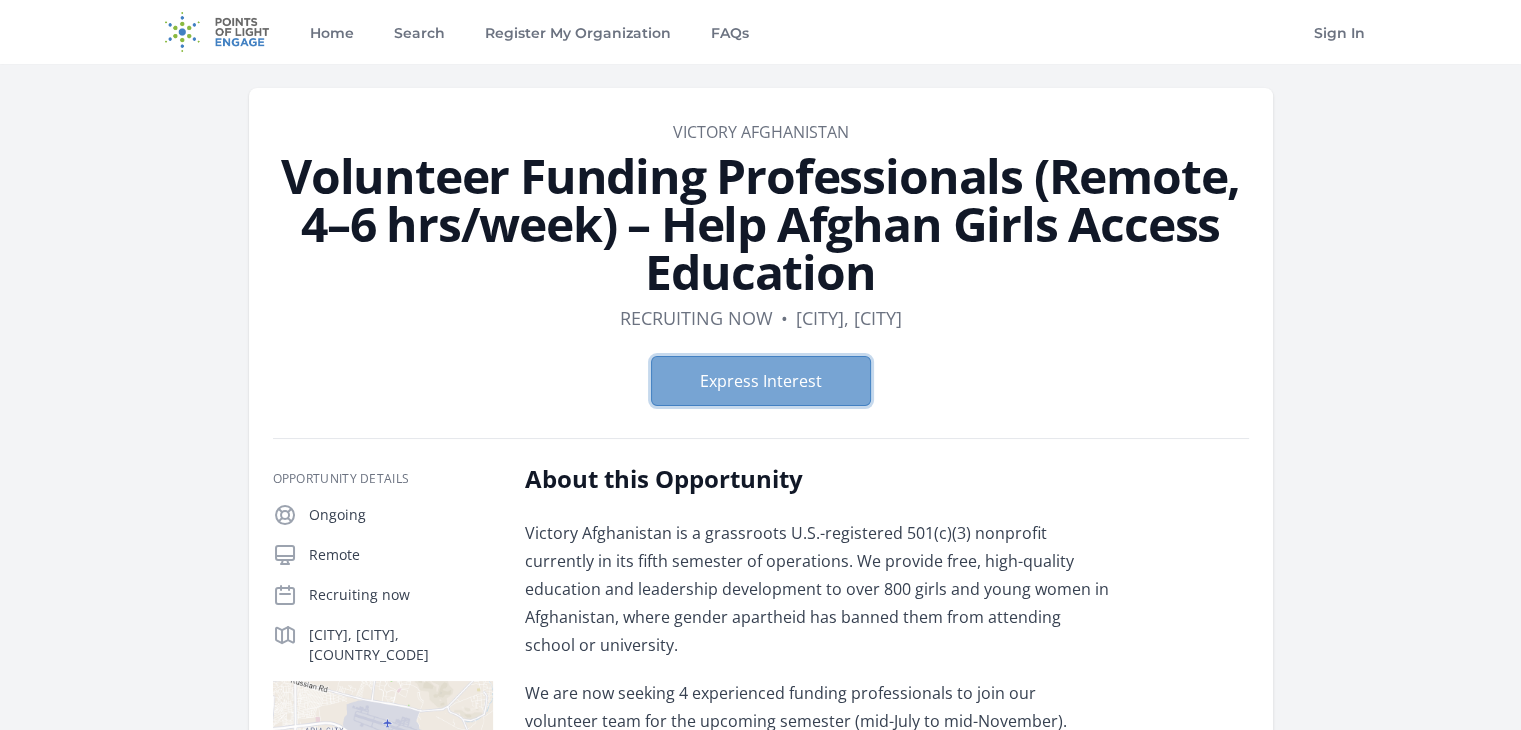 click on "Express Interest" at bounding box center [761, 381] 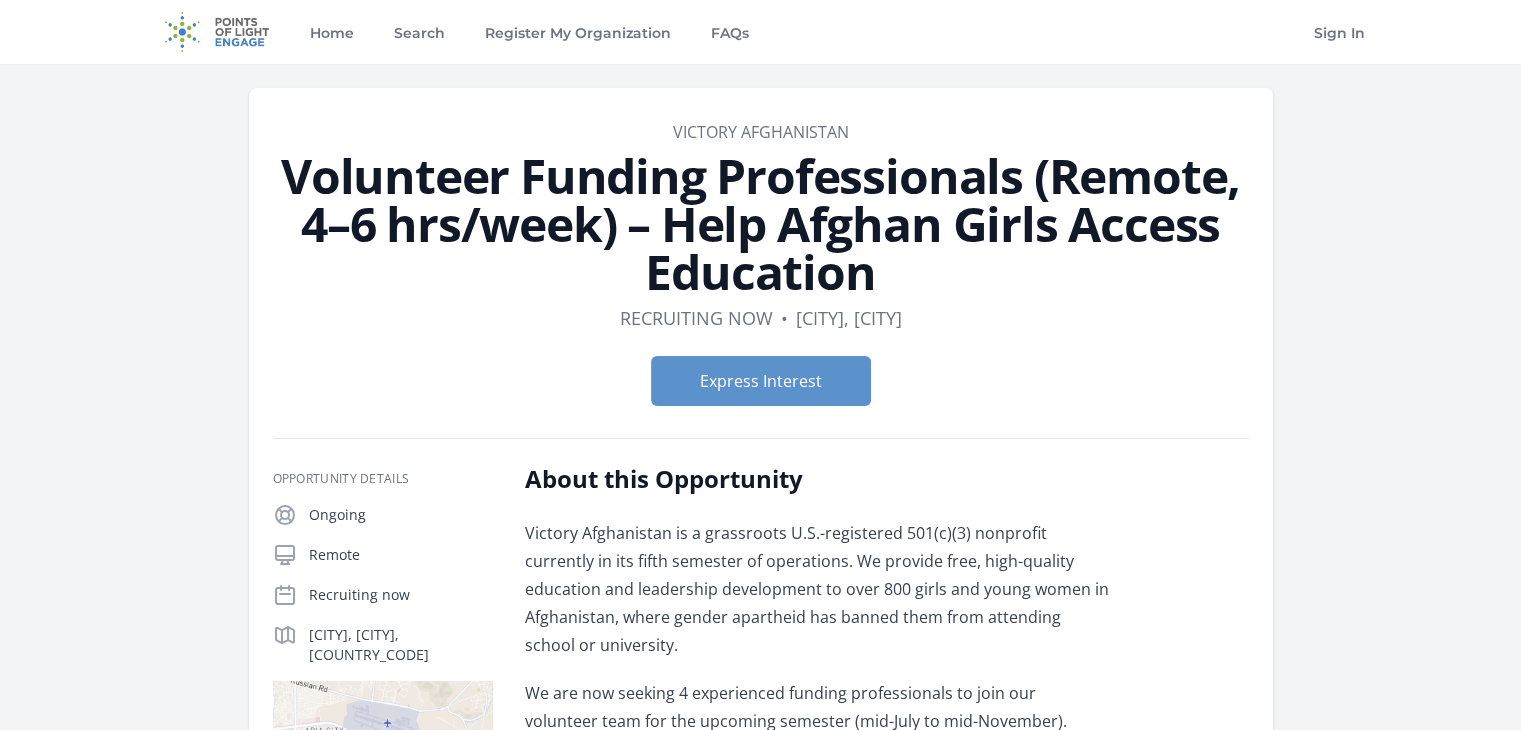 click on "Organization
Victory Afghanistan
Volunteer Funding Professionals (Remote, 4–6 hrs/week) – Help Afghan Girls Access Education
Duration
Recruiting now
•
Location
Kabul, Kabul" at bounding box center [761, 1368] 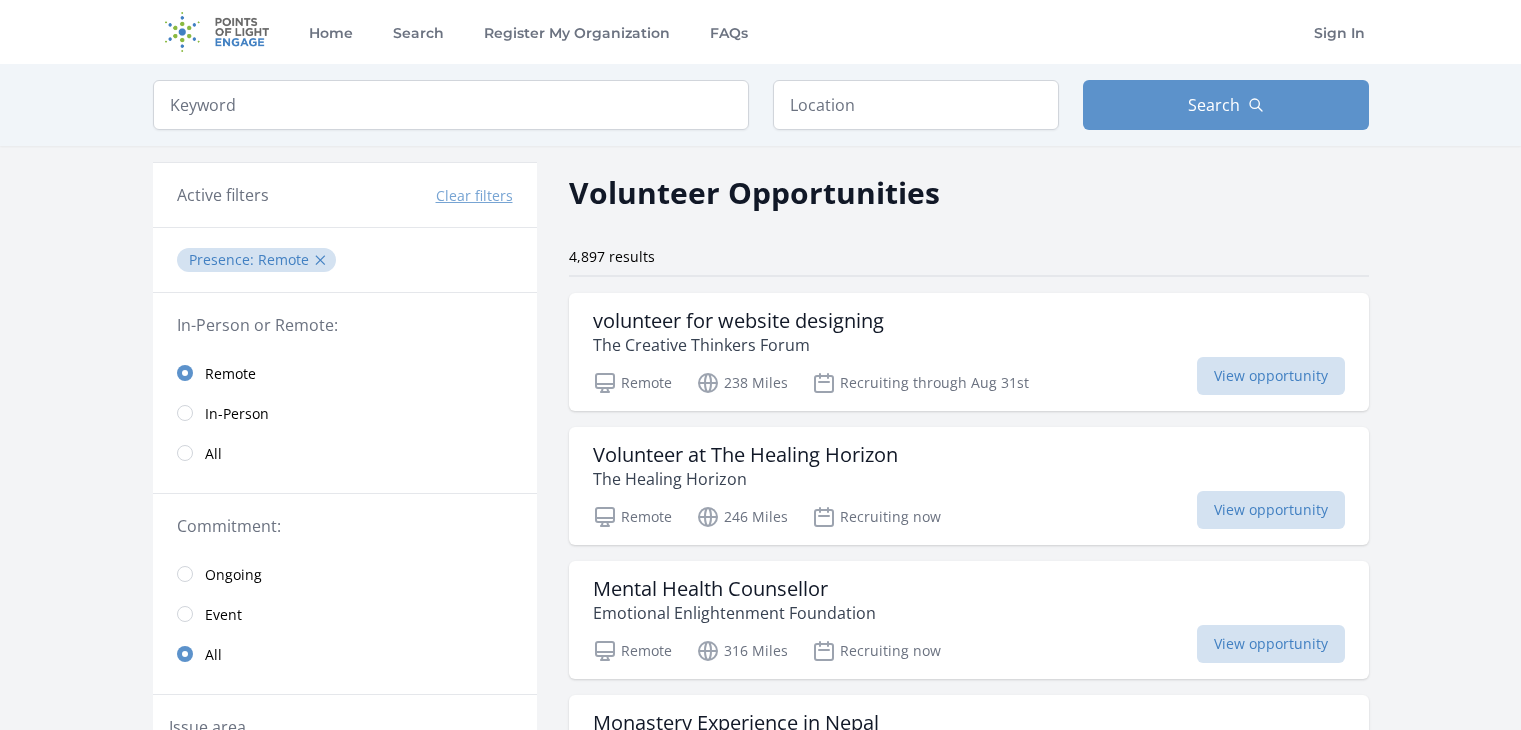 scroll, scrollTop: 985, scrollLeft: 0, axis: vertical 